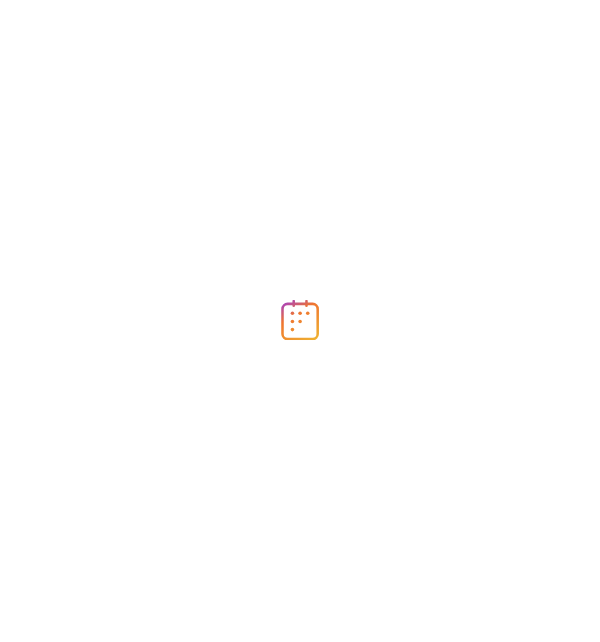 scroll, scrollTop: 0, scrollLeft: 0, axis: both 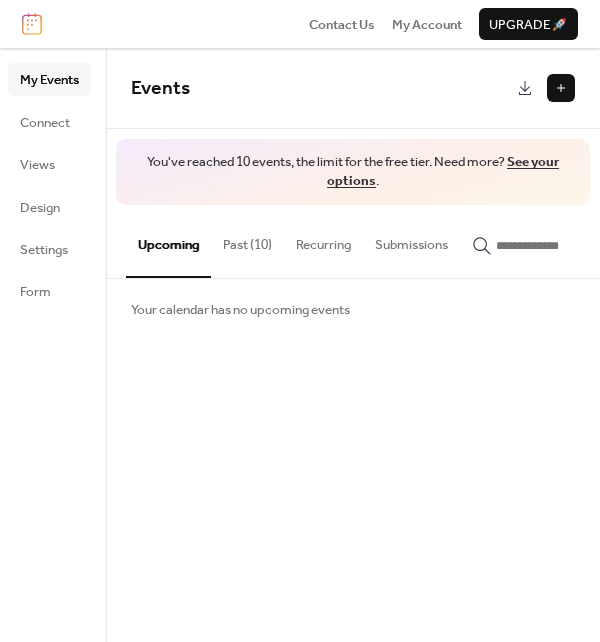 click at bounding box center [561, 88] 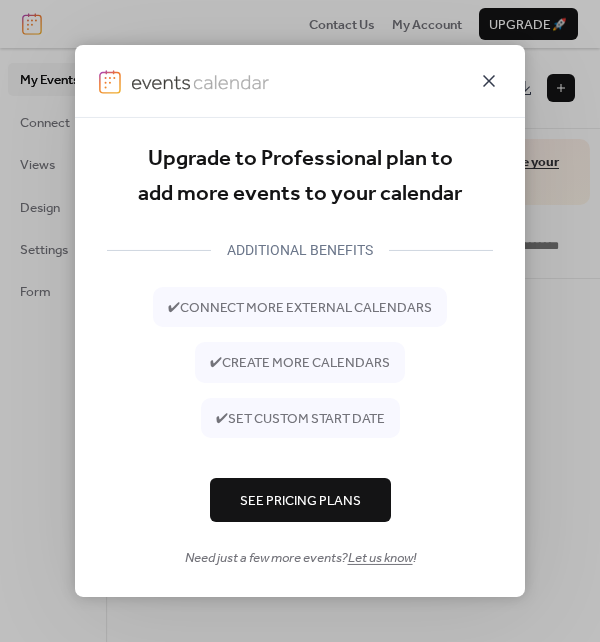 click 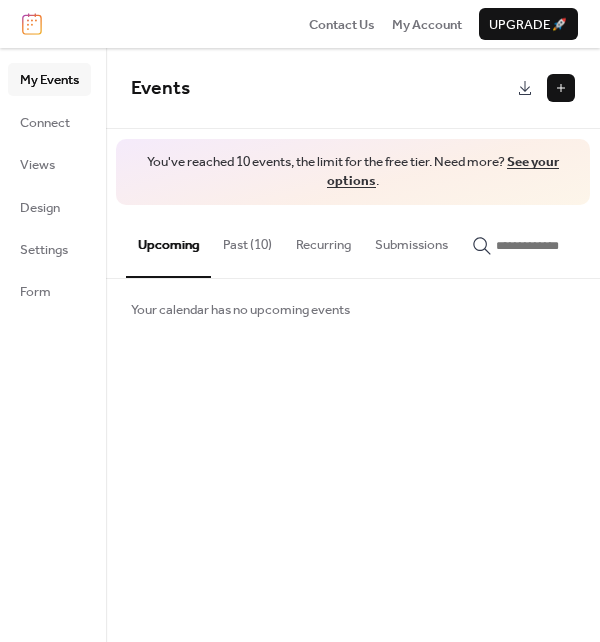 click on "Past (10)" at bounding box center [247, 240] 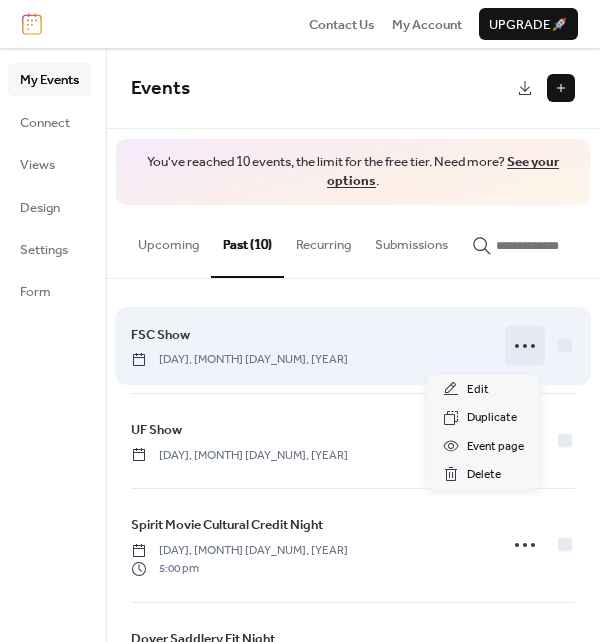 click 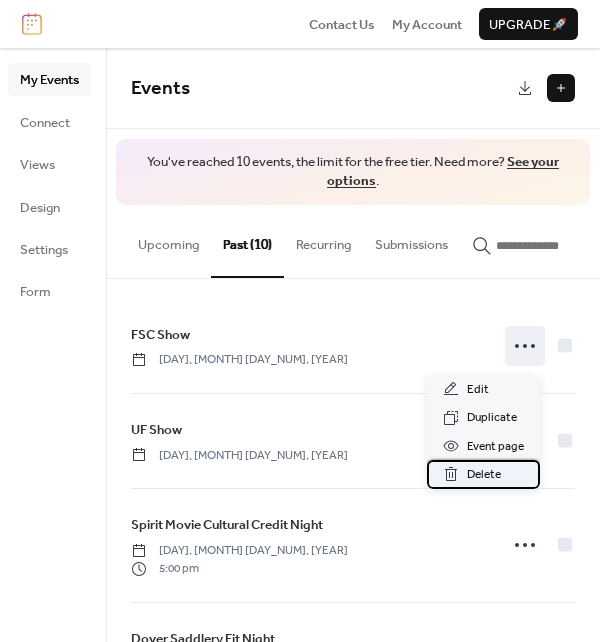 click on "Delete" at bounding box center (484, 475) 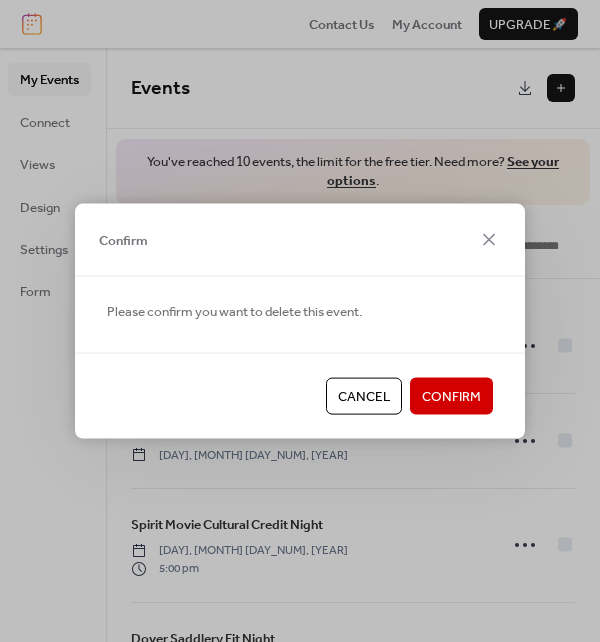 click on "Confirm" at bounding box center [451, 397] 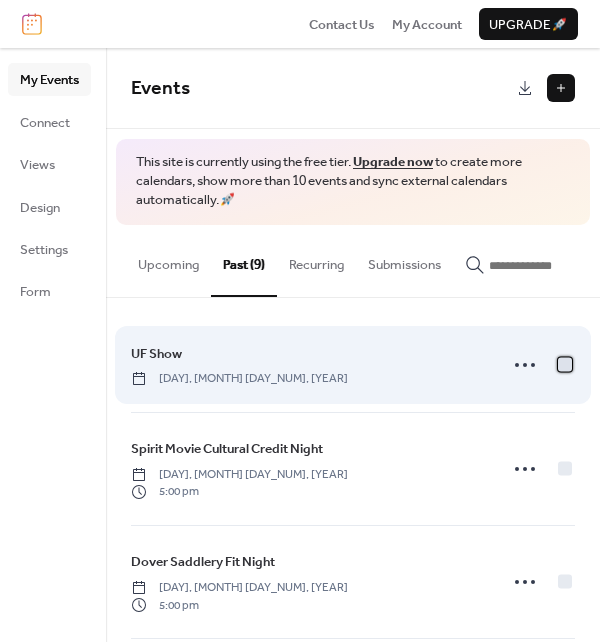 click at bounding box center [565, 364] 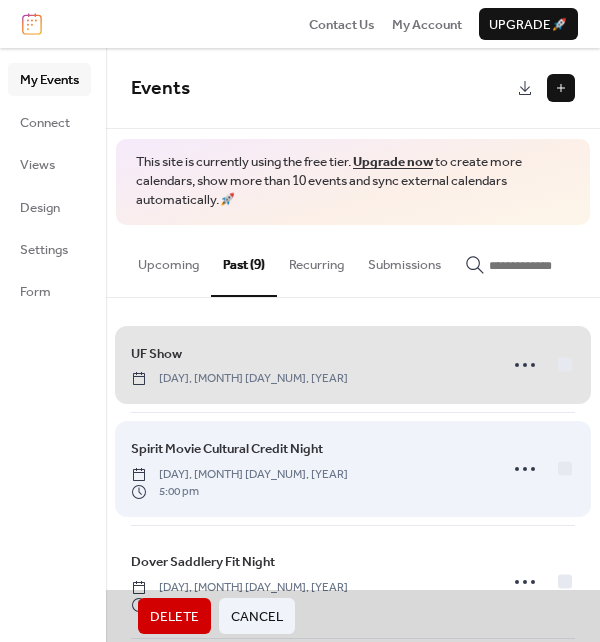 click on "[ORG] [EVENT] [DAY], [MONTH] [DAY_NUM], [YEAR] [TIME]" at bounding box center (353, 468) 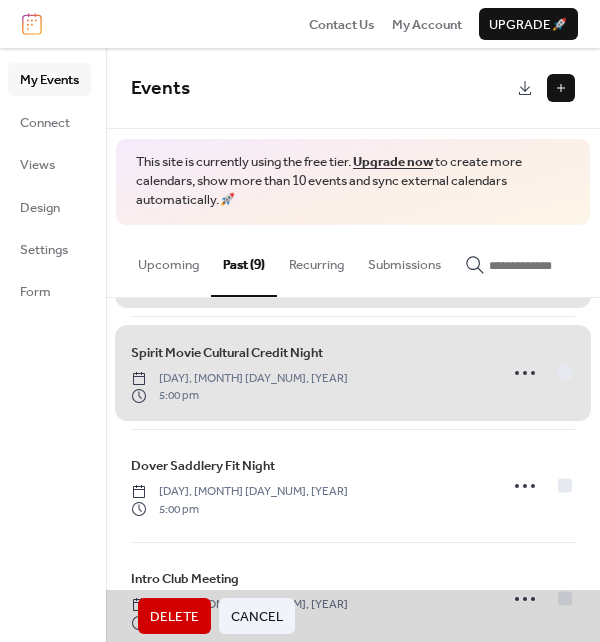 scroll, scrollTop: 100, scrollLeft: 0, axis: vertical 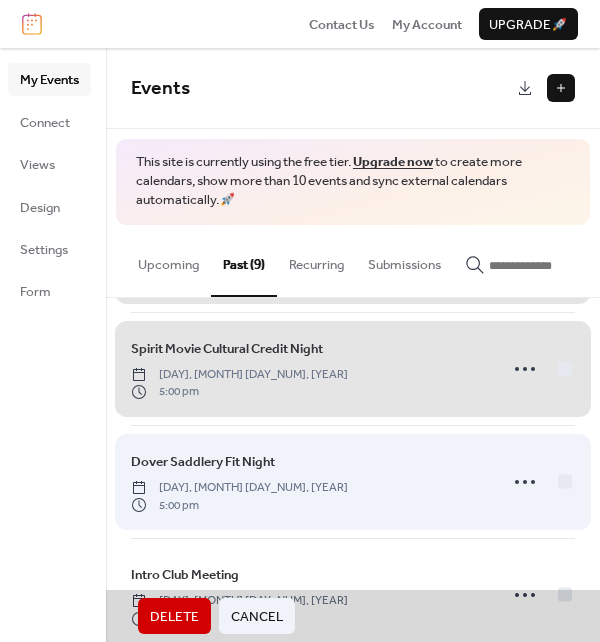 click on "[BRAND] [EVENT] [DAY], [MONTH] [DAY_NUM], [YEAR] [TIME]" at bounding box center [353, 481] 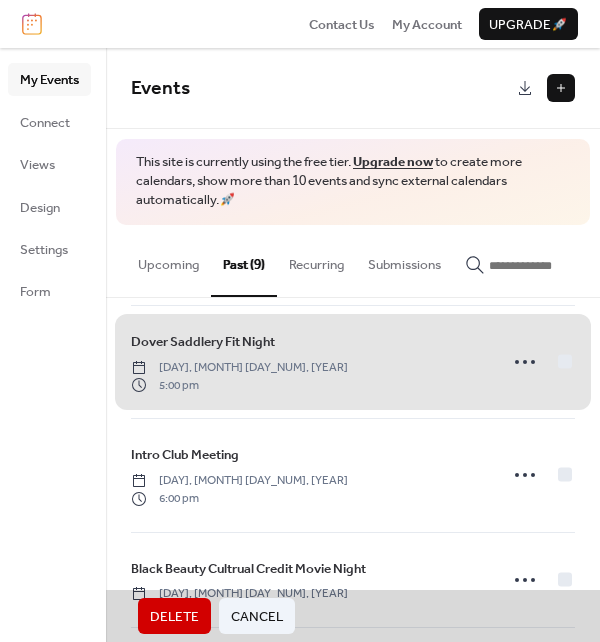 scroll, scrollTop: 240, scrollLeft: 0, axis: vertical 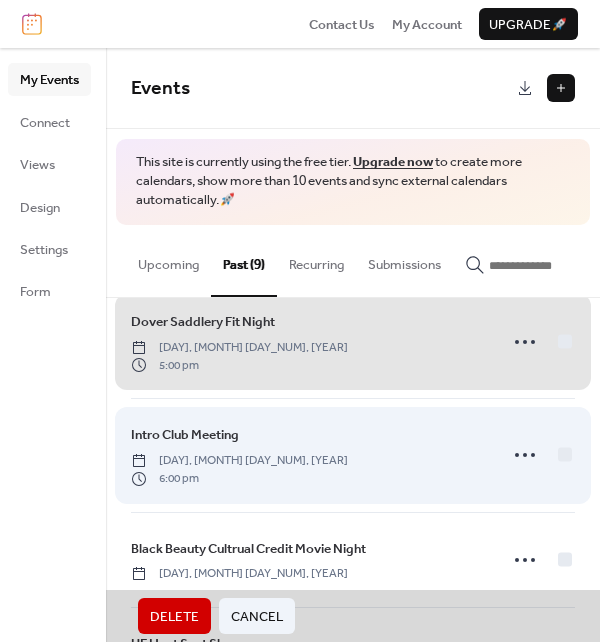 click on "[EVENT] [DAY], [MONTH] [DAY_NUM], [YEAR] [TIME]" at bounding box center [353, 454] 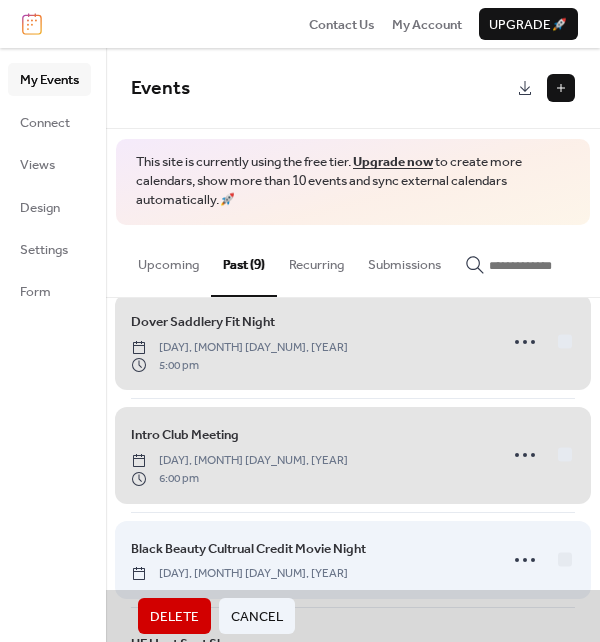 click on "The [ORG] [EVENT] [DAY], [MONTH] [DAY_NUM], [YEAR]" at bounding box center [353, 559] 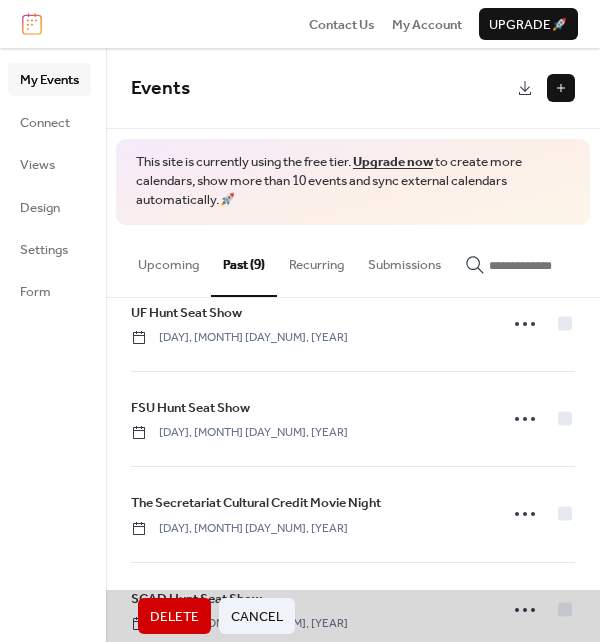 scroll, scrollTop: 572, scrollLeft: 0, axis: vertical 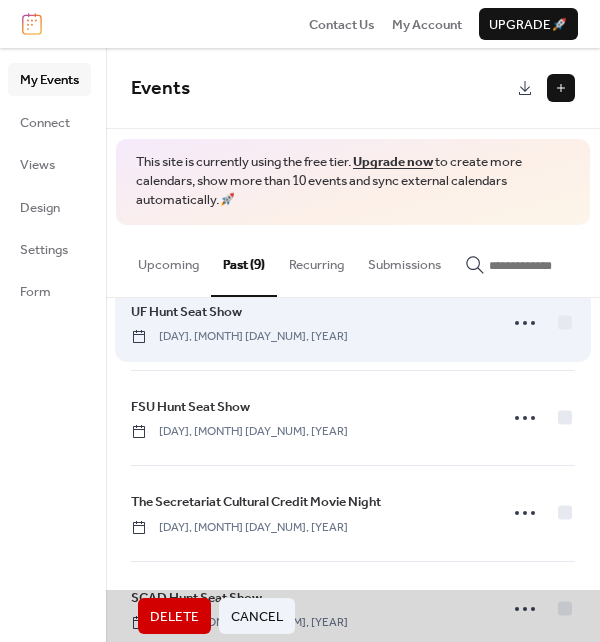 click on "[ORG] [EVENT] [DAY], [MONTH] [DAY_NUM], [YEAR]" at bounding box center (353, 322) 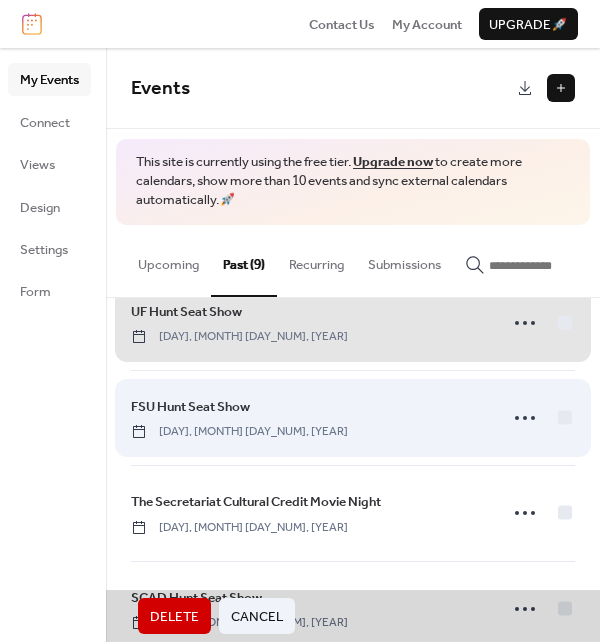 click on "[ORG] [EVENT] [DAY], [MONTH] [DAY_NUM], [YEAR]" at bounding box center (353, 417) 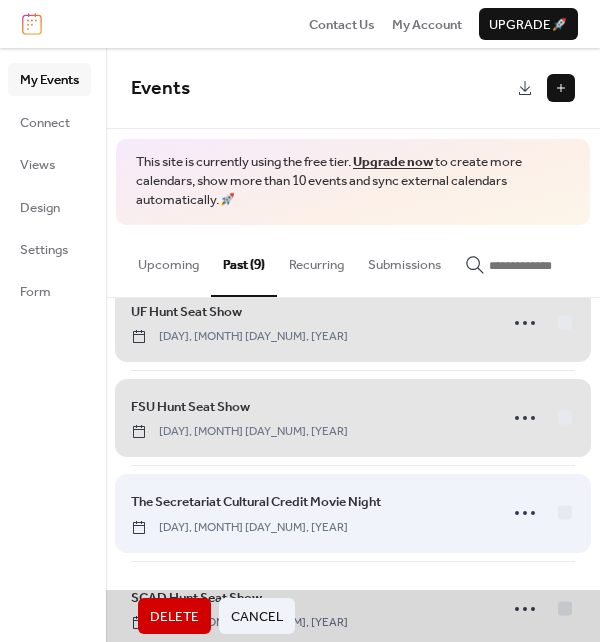 click on "The [ORG] [EVENT] [DAY], [MONTH] [DAY_NUM], [YEAR]" at bounding box center [353, 512] 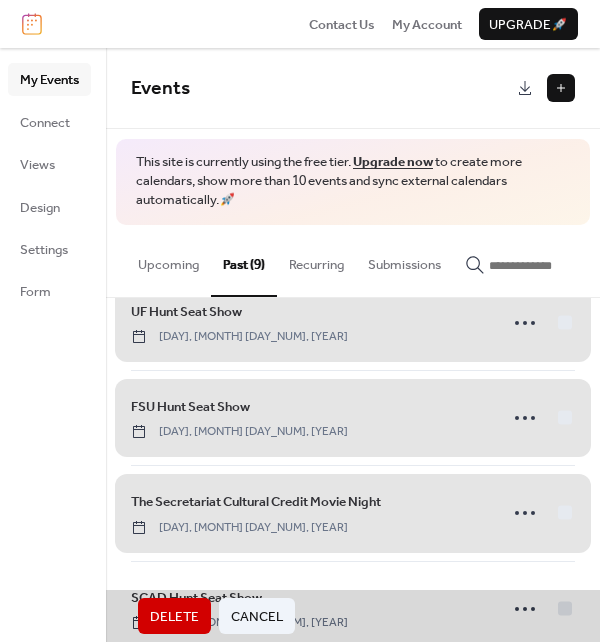 scroll, scrollTop: 612, scrollLeft: 0, axis: vertical 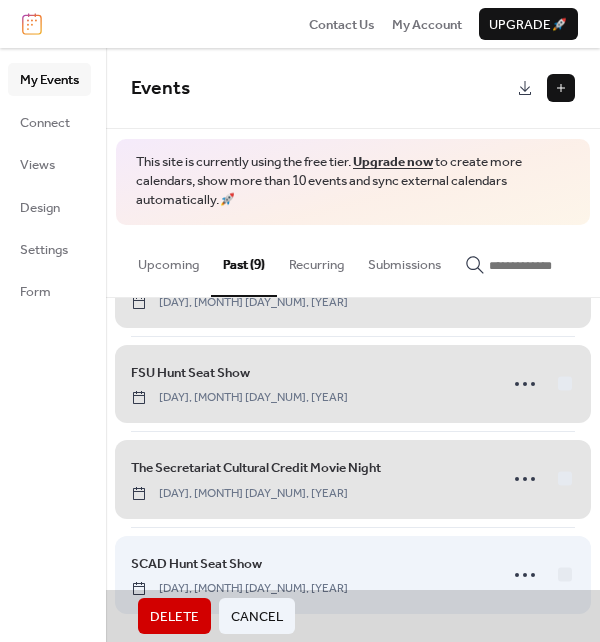 click on "[ORG] [EVENT] [DAY], [MONTH] [DAY_NUM], [YEAR]" at bounding box center [353, 574] 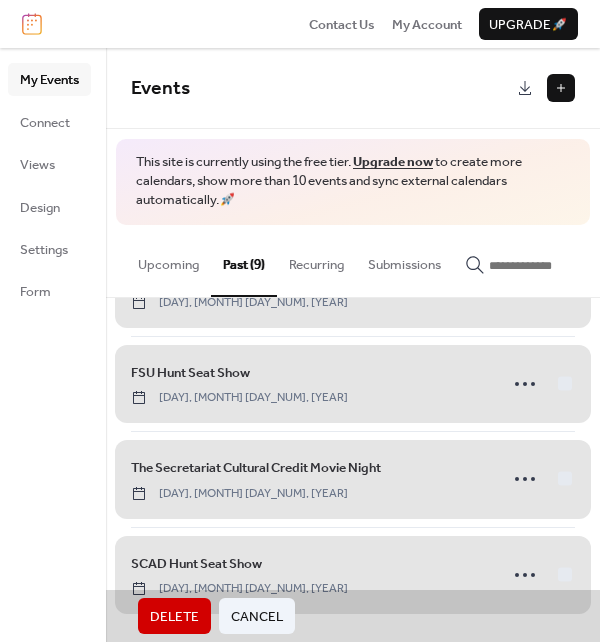 click on "Delete" at bounding box center (174, 617) 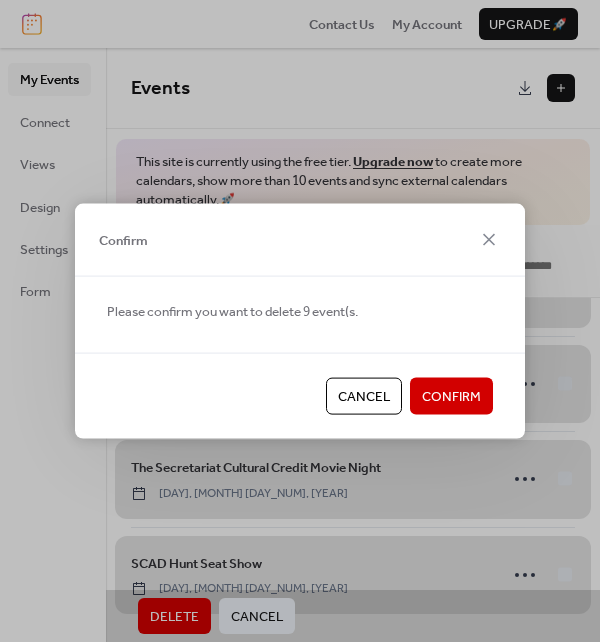 click on "Confirm" at bounding box center [451, 397] 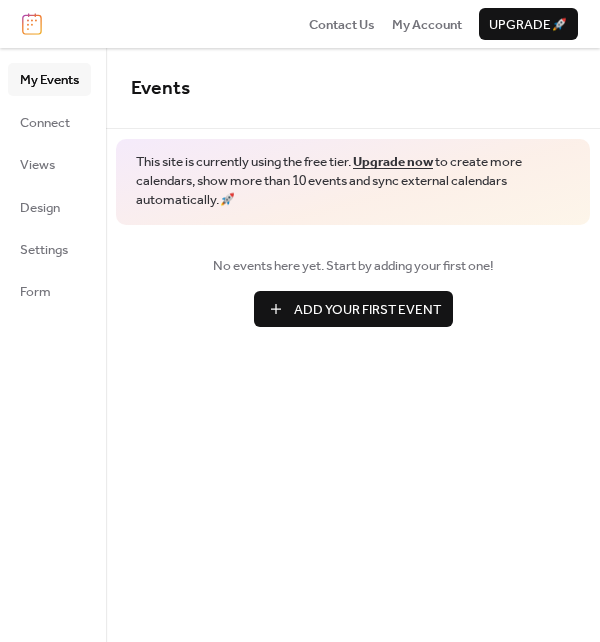 click on "Add Your First Event" at bounding box center (367, 310) 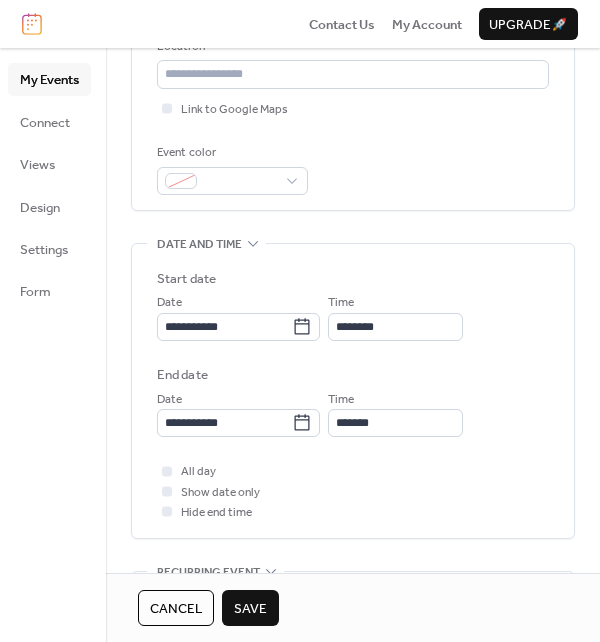 scroll, scrollTop: 468, scrollLeft: 0, axis: vertical 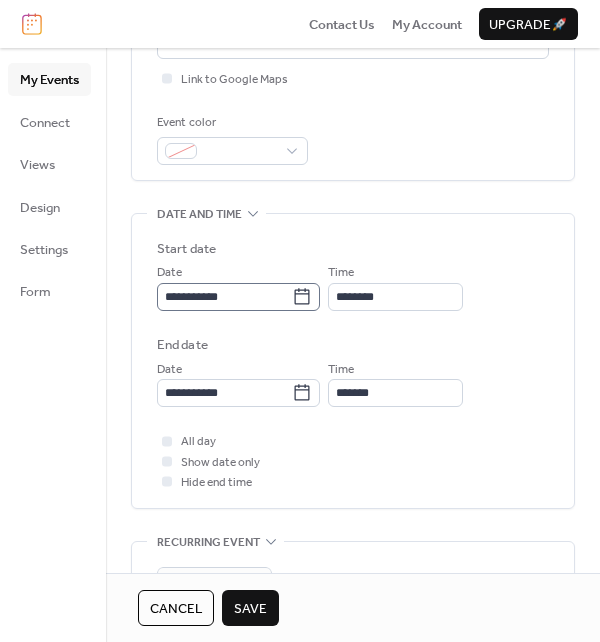 type on "**********" 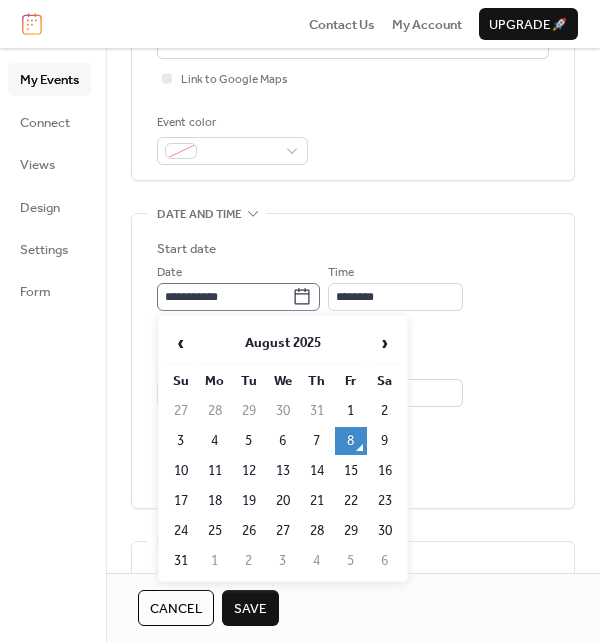 click 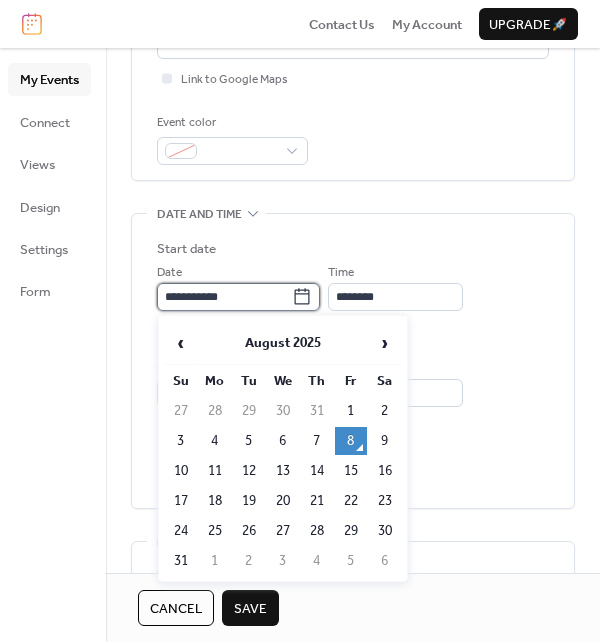 click on "**********" at bounding box center [224, 297] 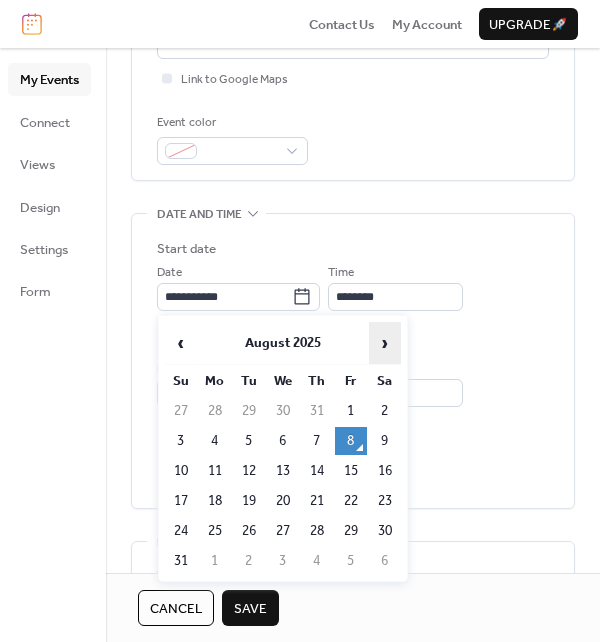 click on "›" at bounding box center [385, 343] 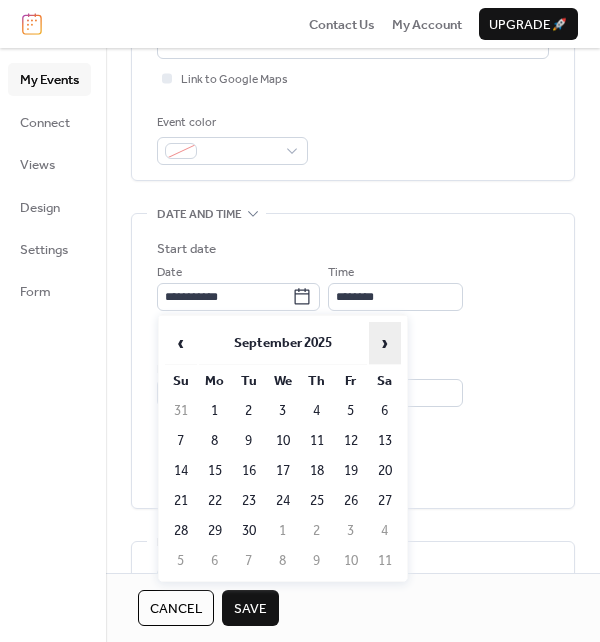 click on "›" at bounding box center (385, 343) 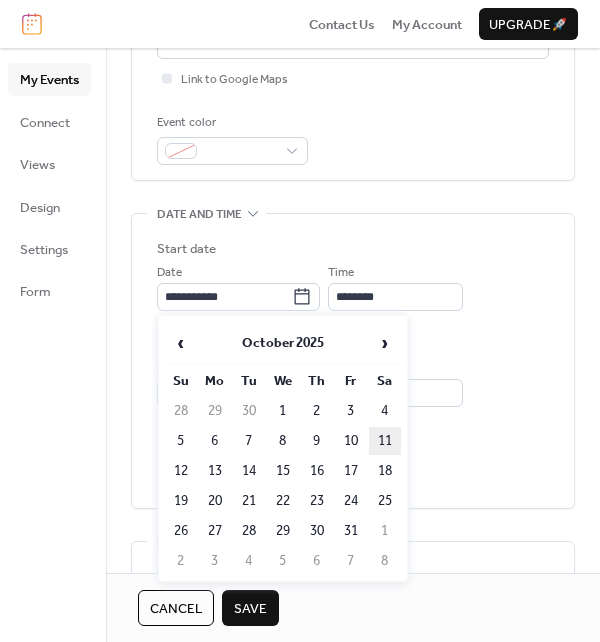 click on "11" at bounding box center [385, 441] 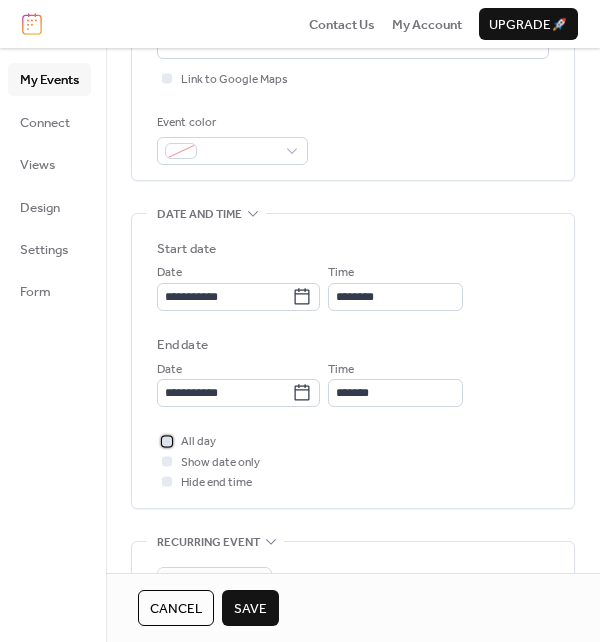 click at bounding box center [167, 441] 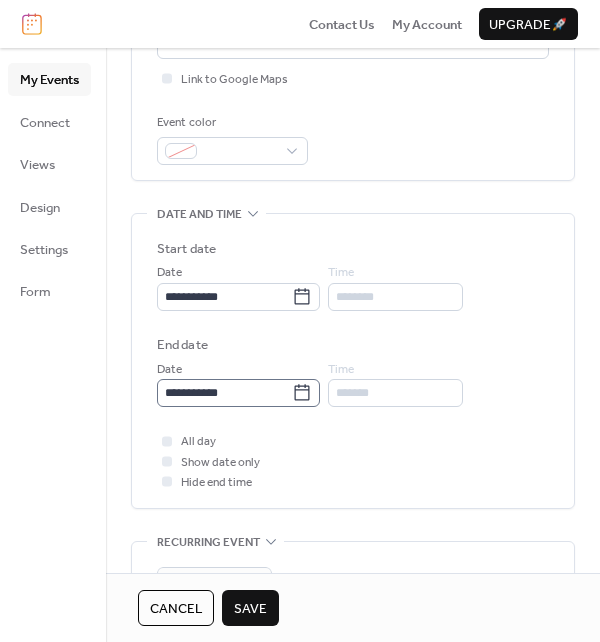 click 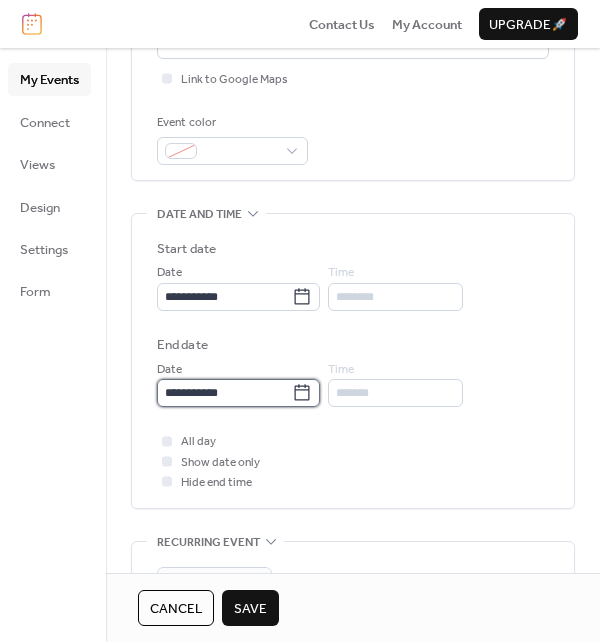 click on "**********" at bounding box center (224, 393) 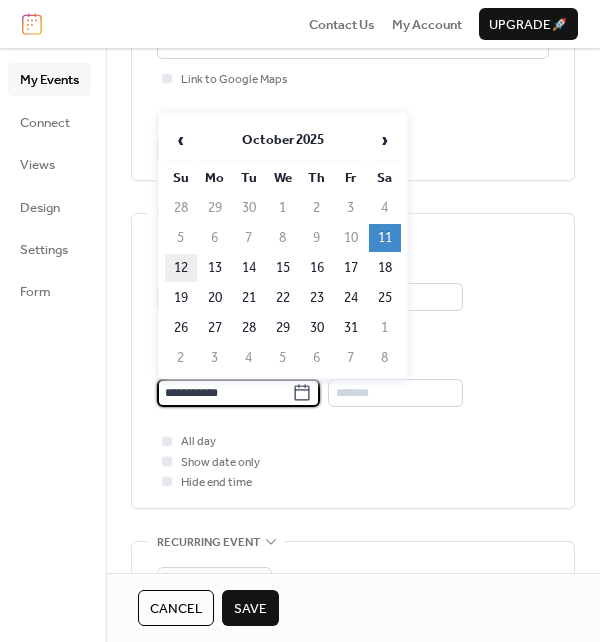 click on "12" at bounding box center [181, 268] 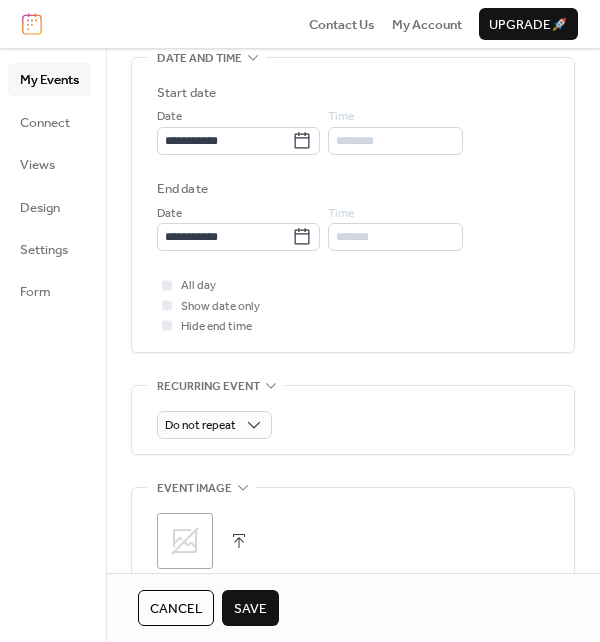 scroll, scrollTop: 875, scrollLeft: 0, axis: vertical 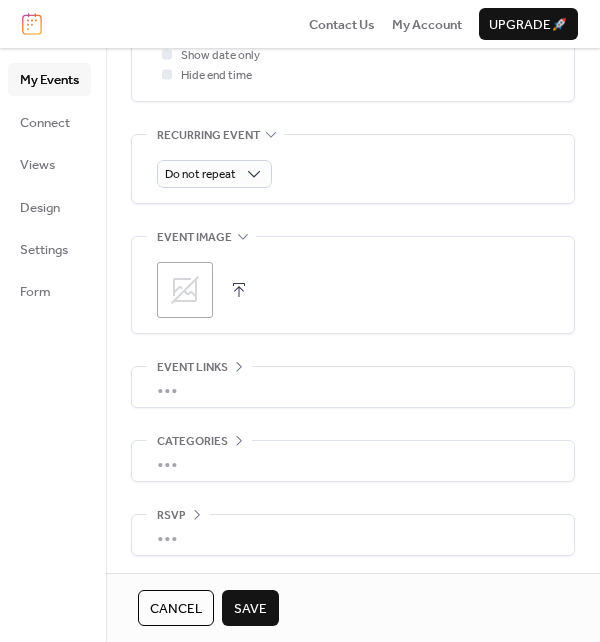 click on "Save" at bounding box center (250, 609) 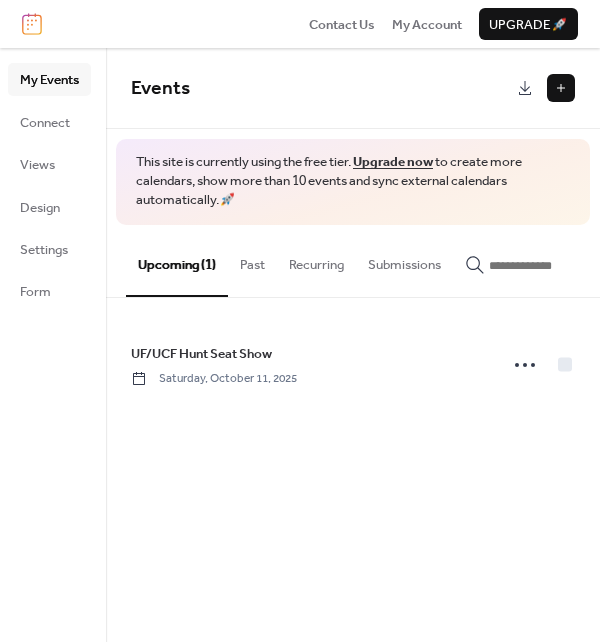 click at bounding box center [561, 88] 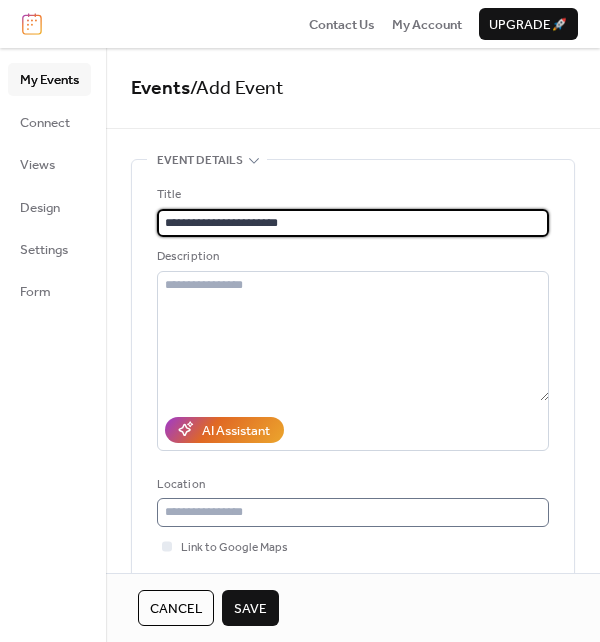 scroll, scrollTop: 396, scrollLeft: 0, axis: vertical 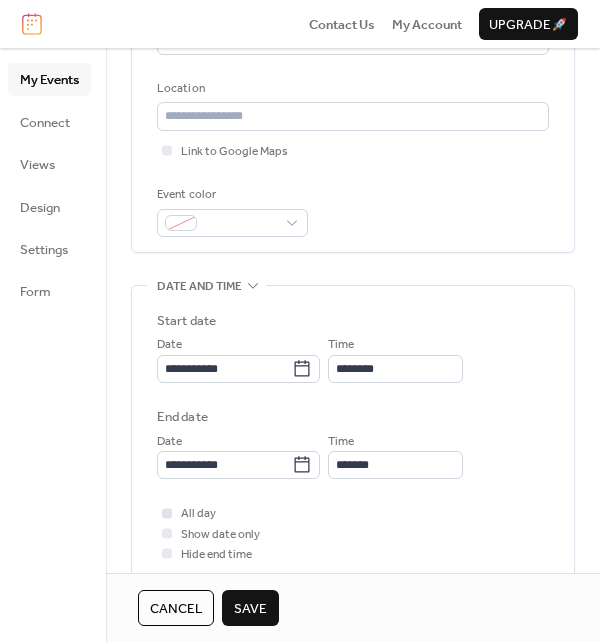 type on "**********" 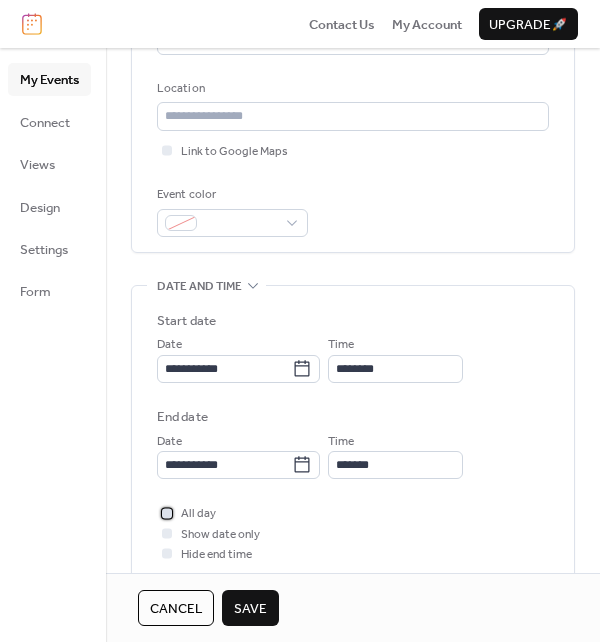click on "All day" at bounding box center (186, 513) 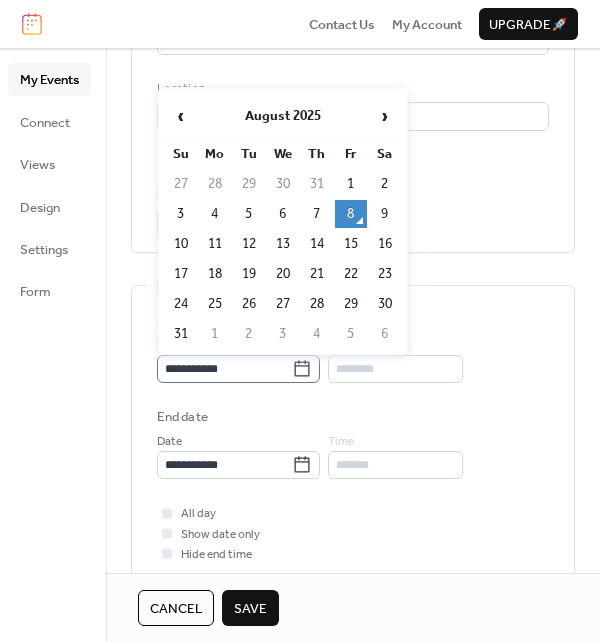 click 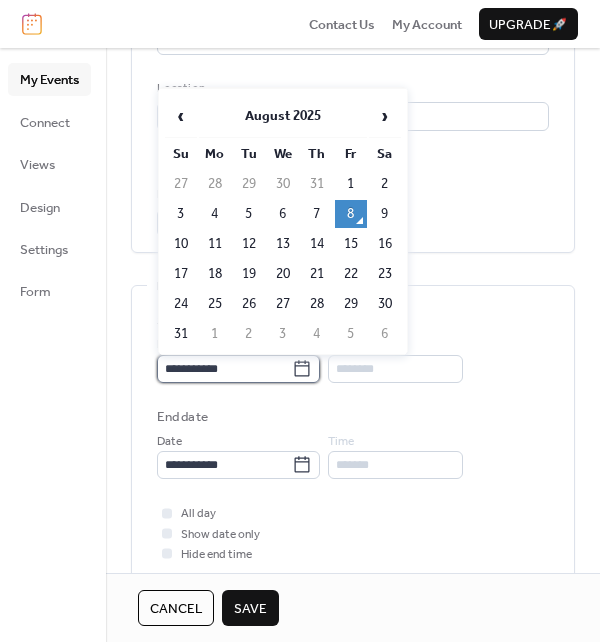 click on "**********" at bounding box center [224, 369] 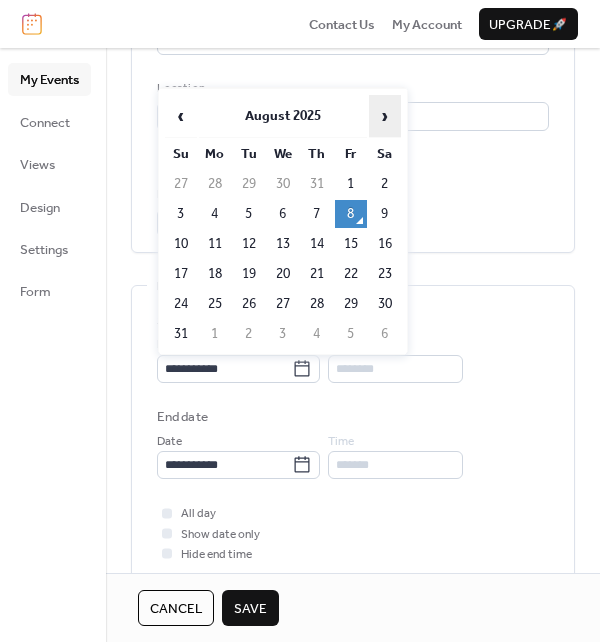 click on "›" at bounding box center (385, 116) 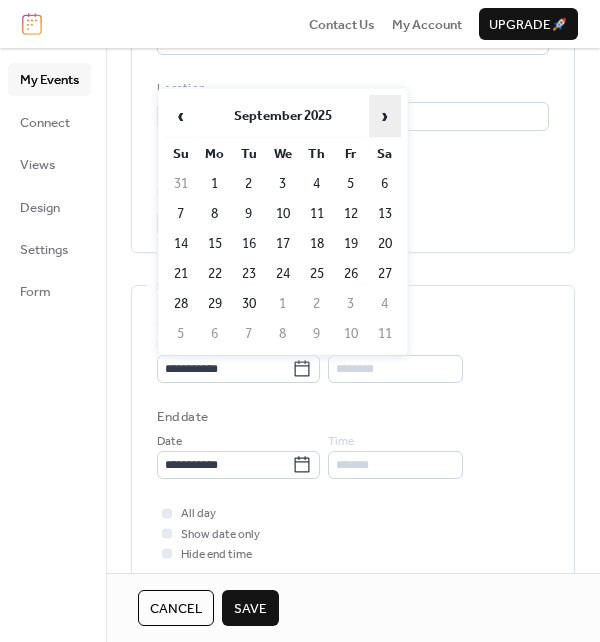 click on "›" at bounding box center (385, 116) 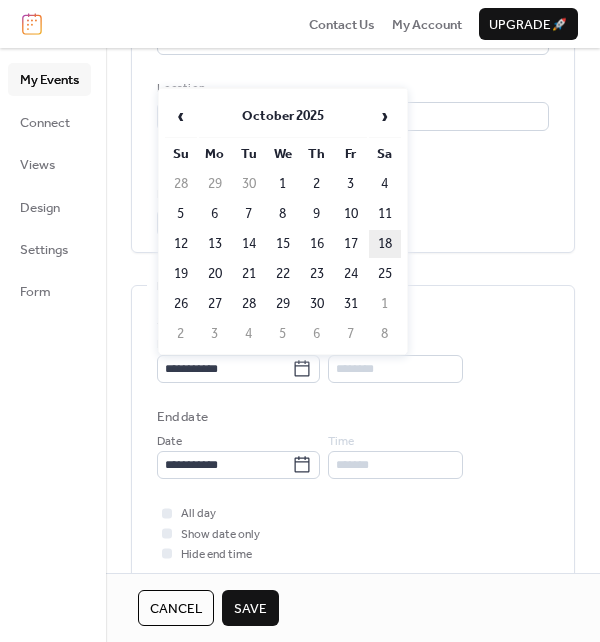 click on "18" at bounding box center (385, 244) 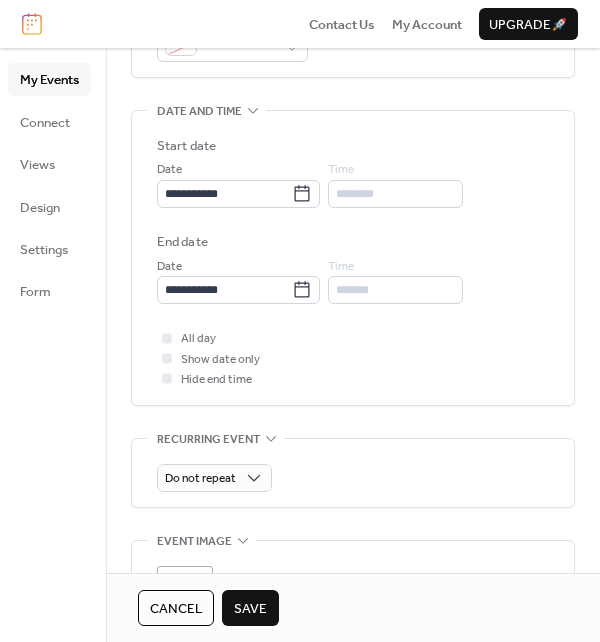 scroll, scrollTop: 627, scrollLeft: 0, axis: vertical 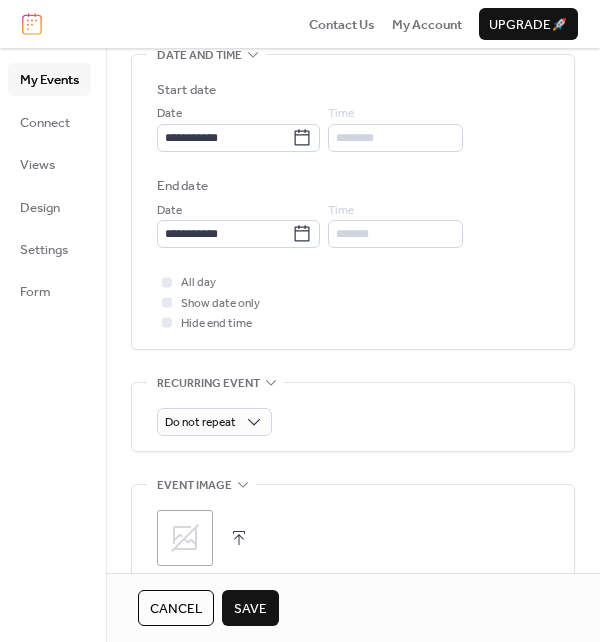 click on "Save" at bounding box center (250, 609) 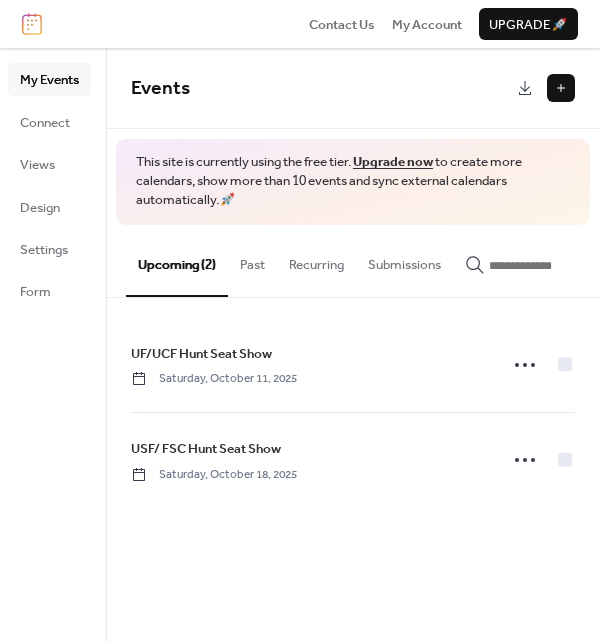 click at bounding box center [561, 88] 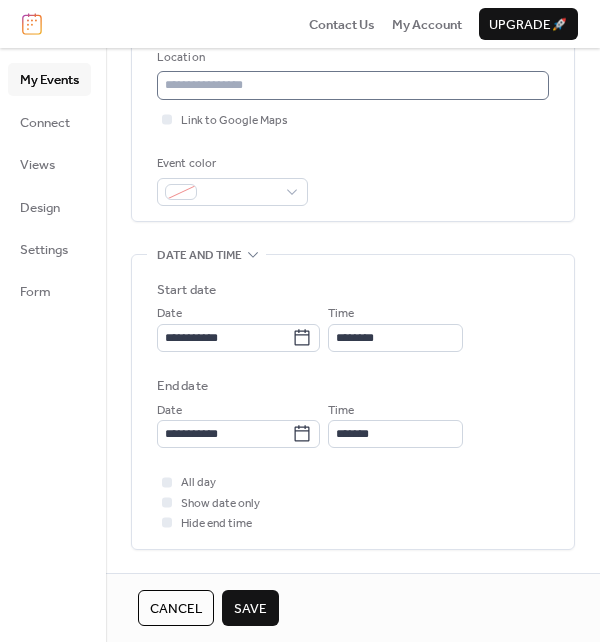 scroll, scrollTop: 431, scrollLeft: 0, axis: vertical 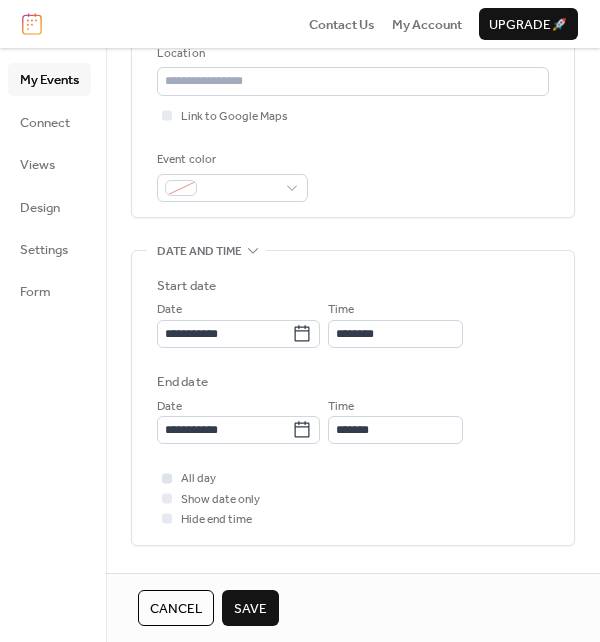 type on "**********" 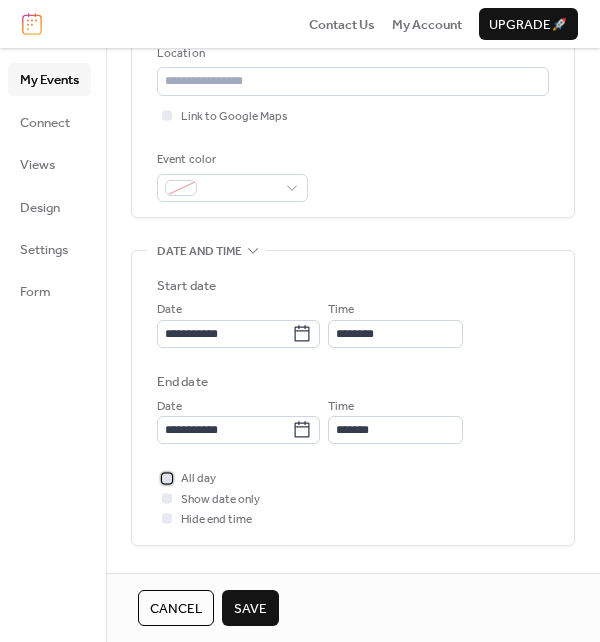 click at bounding box center [167, 478] 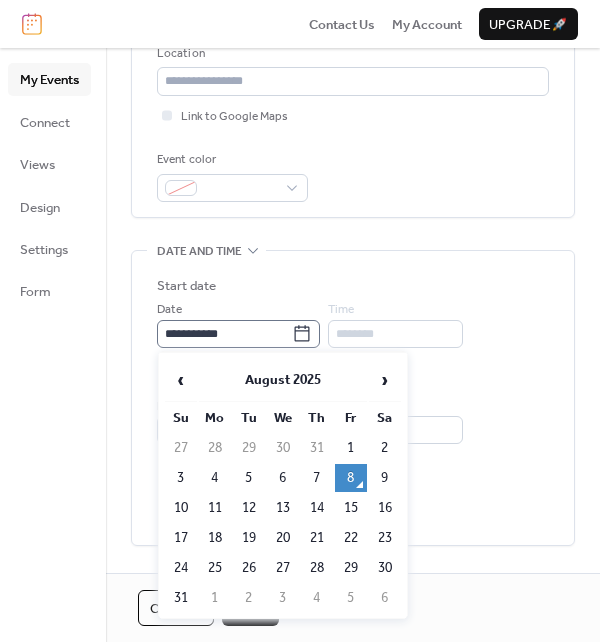 click 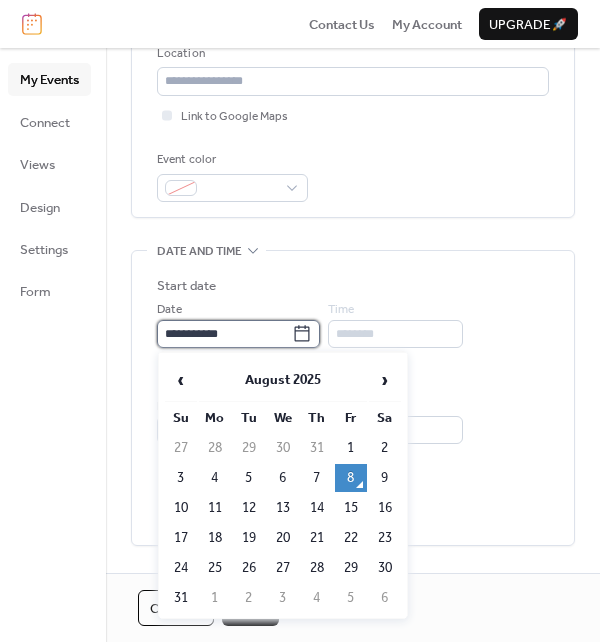 click on "**********" at bounding box center [224, 334] 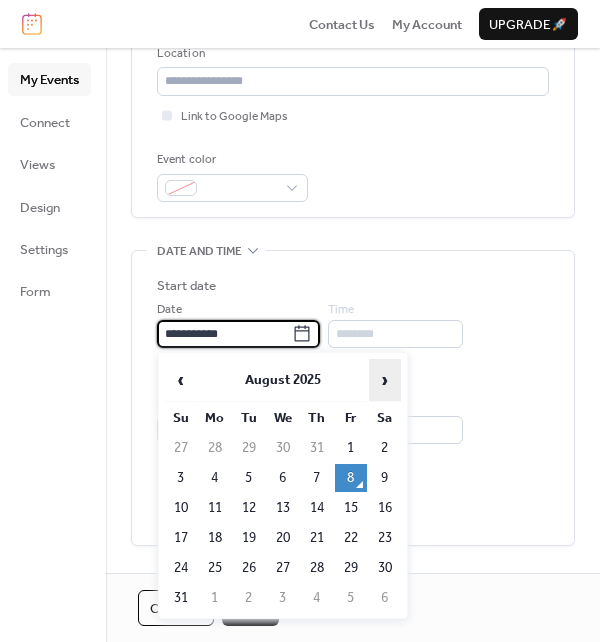 click on "›" at bounding box center (385, 380) 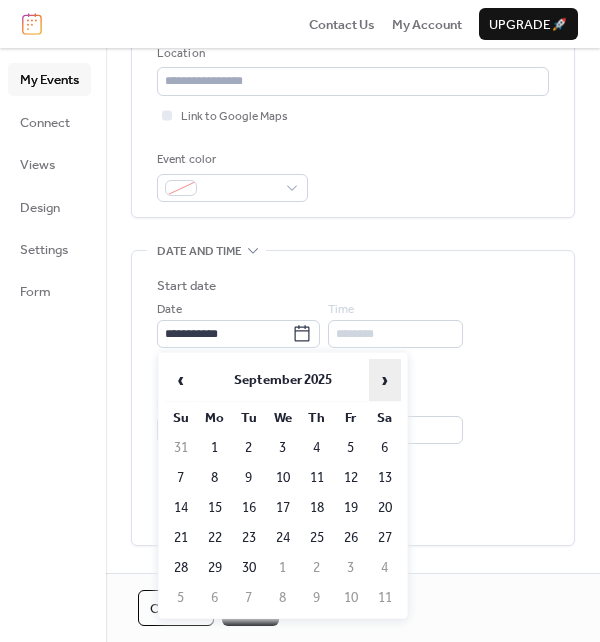 click on "›" at bounding box center (385, 380) 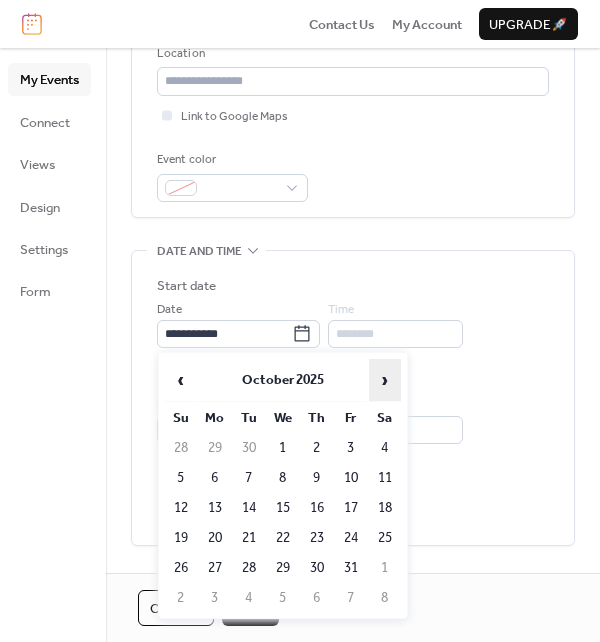 click on "›" at bounding box center (385, 380) 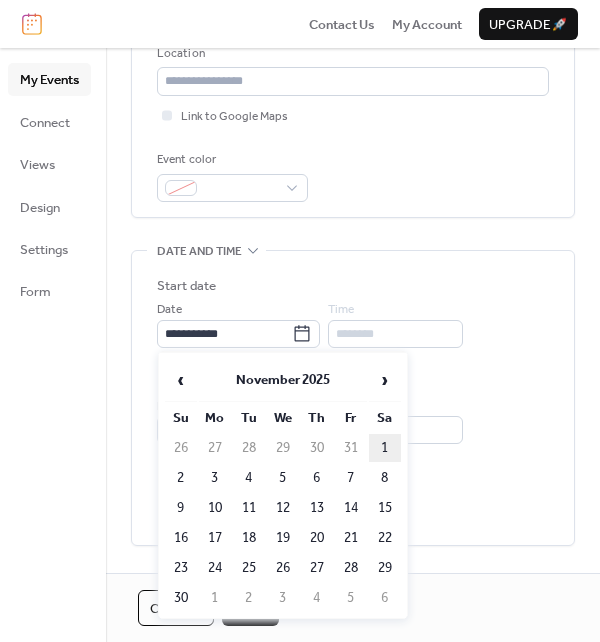 click on "1" at bounding box center (385, 448) 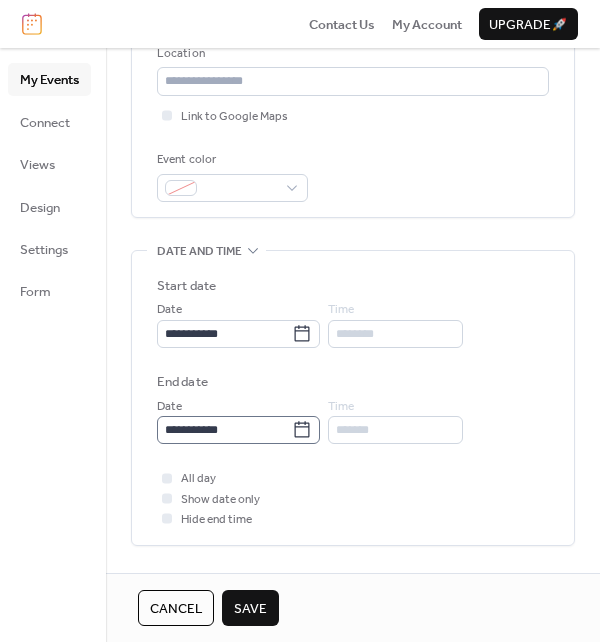 click 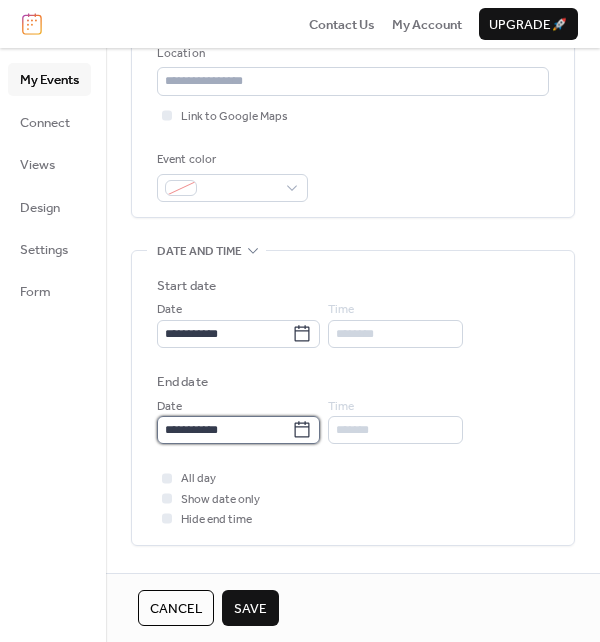 click on "**********" at bounding box center [224, 430] 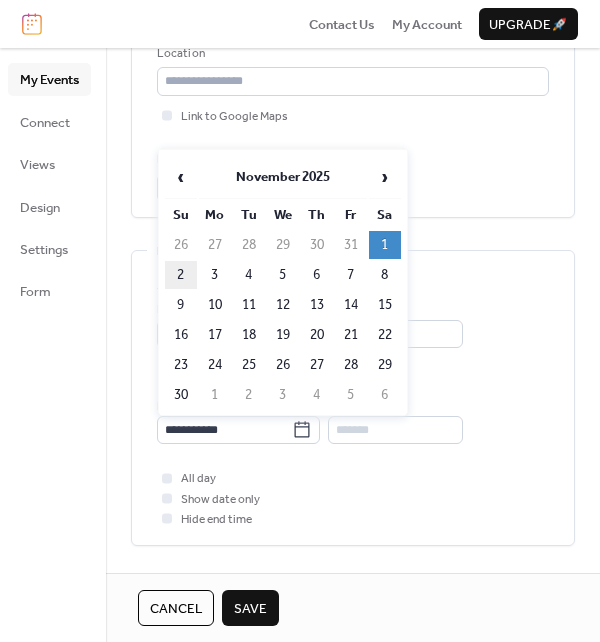 click on "2" at bounding box center [181, 275] 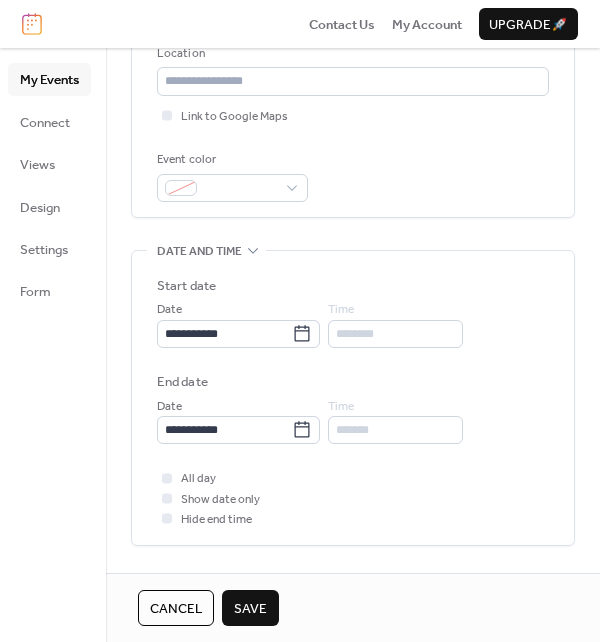 click on "Save" at bounding box center (250, 609) 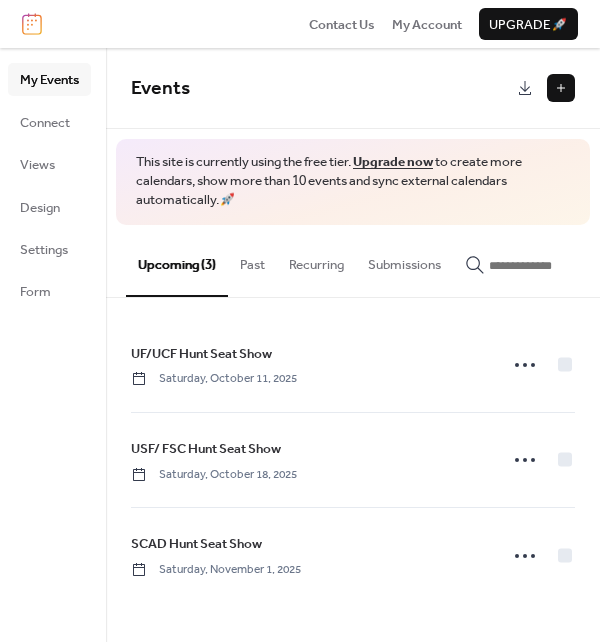 click at bounding box center (561, 88) 